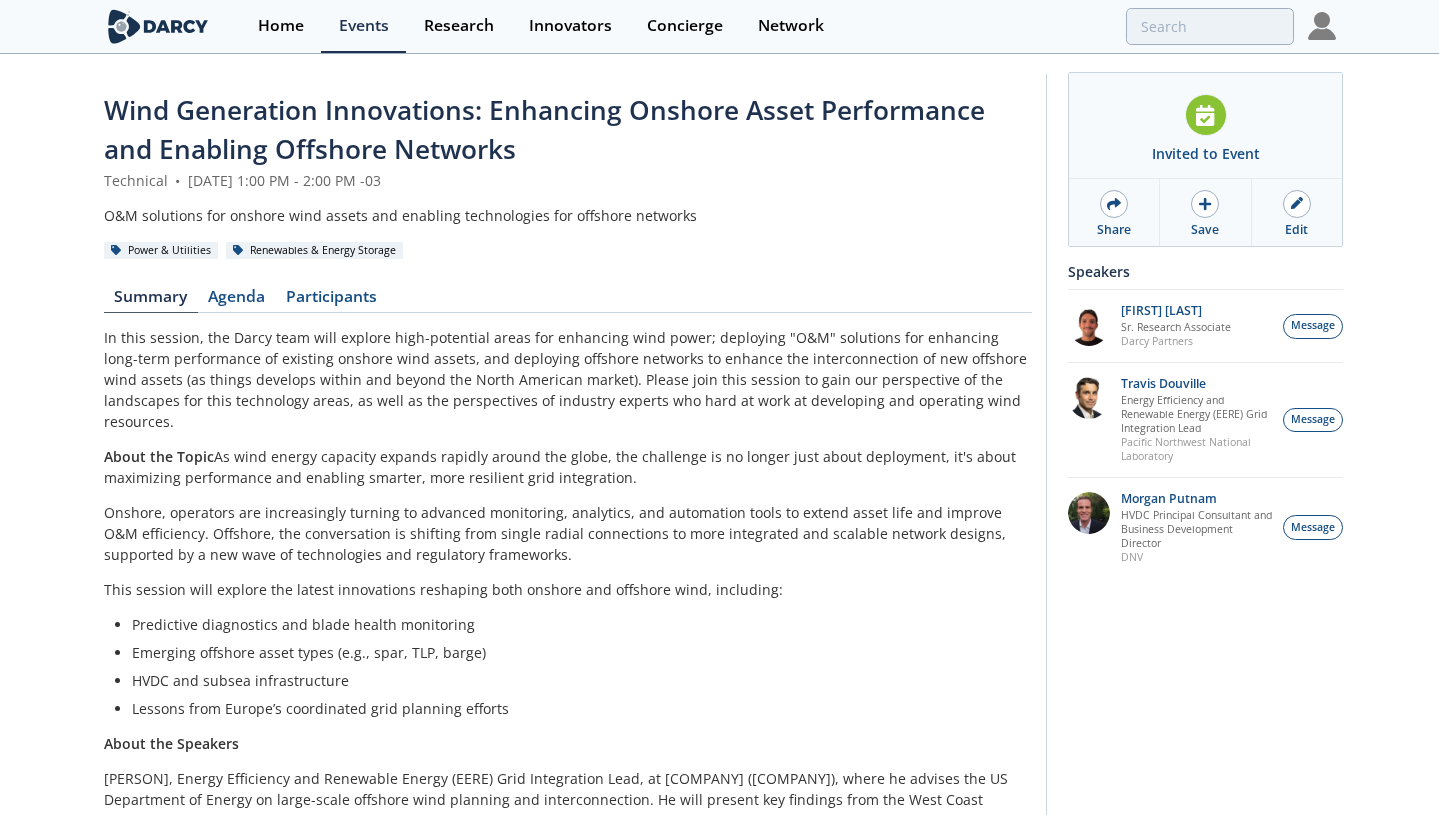 scroll, scrollTop: 68, scrollLeft: 0, axis: vertical 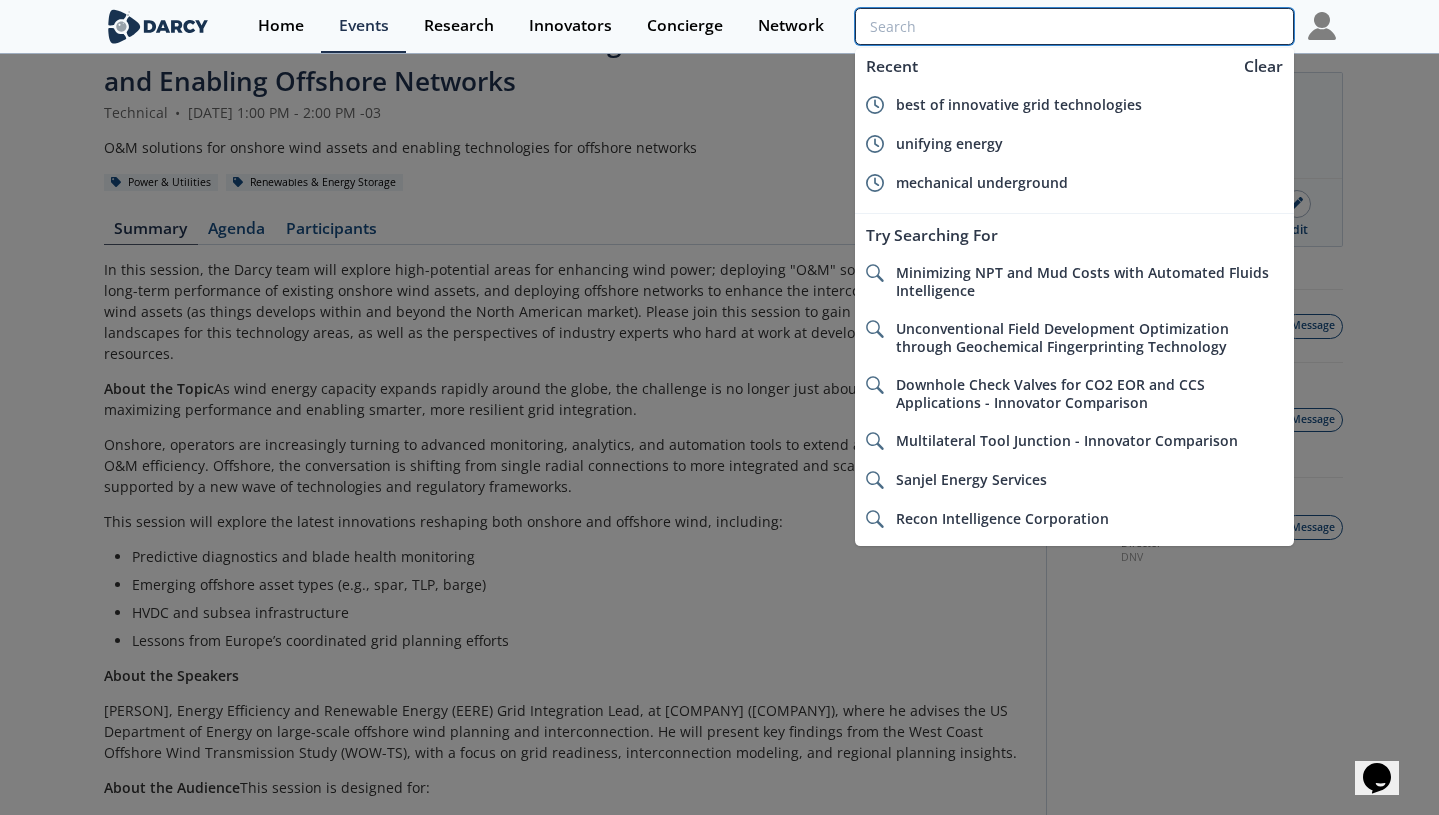 click at bounding box center [1074, 26] 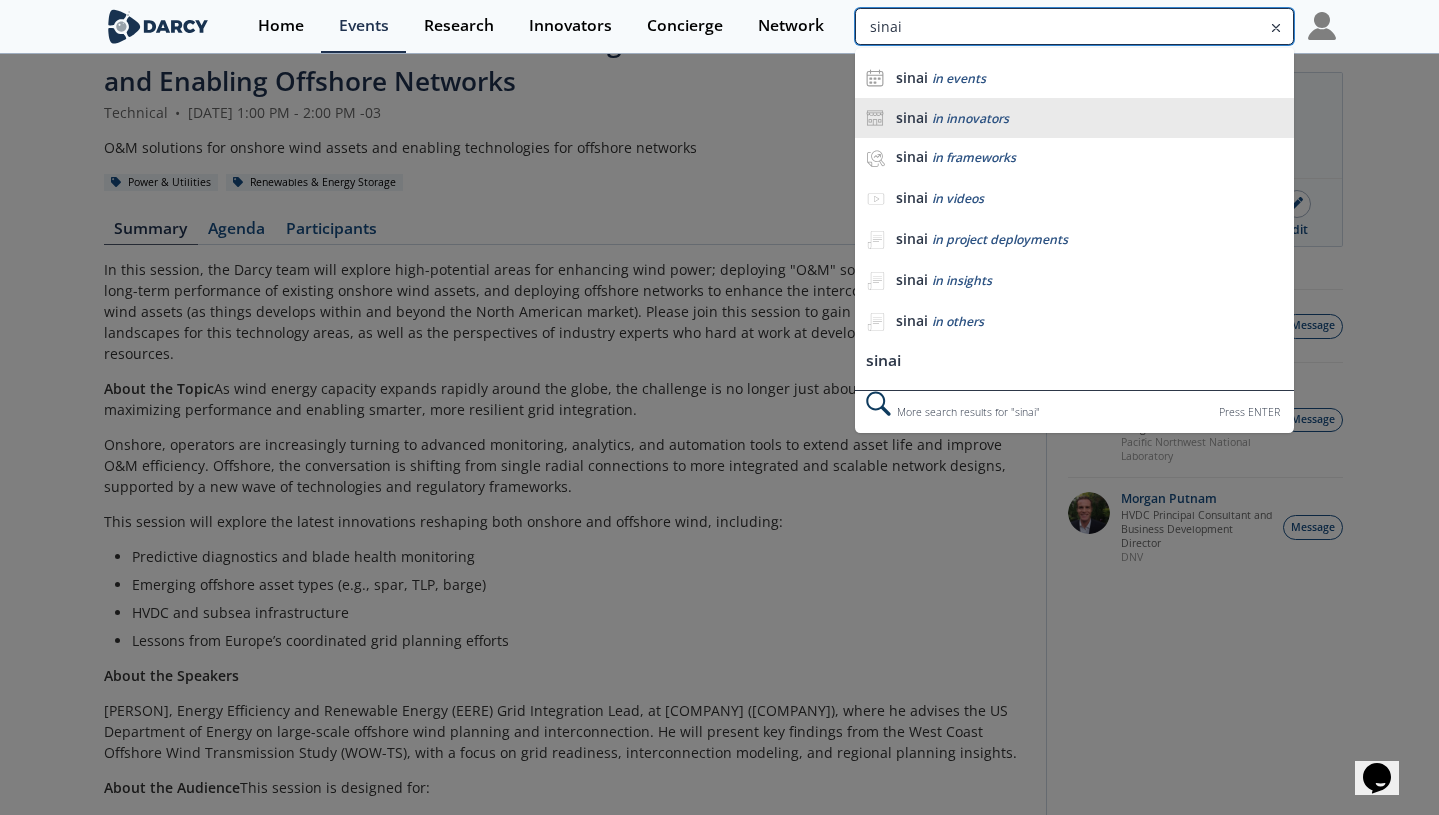 type on "sinai" 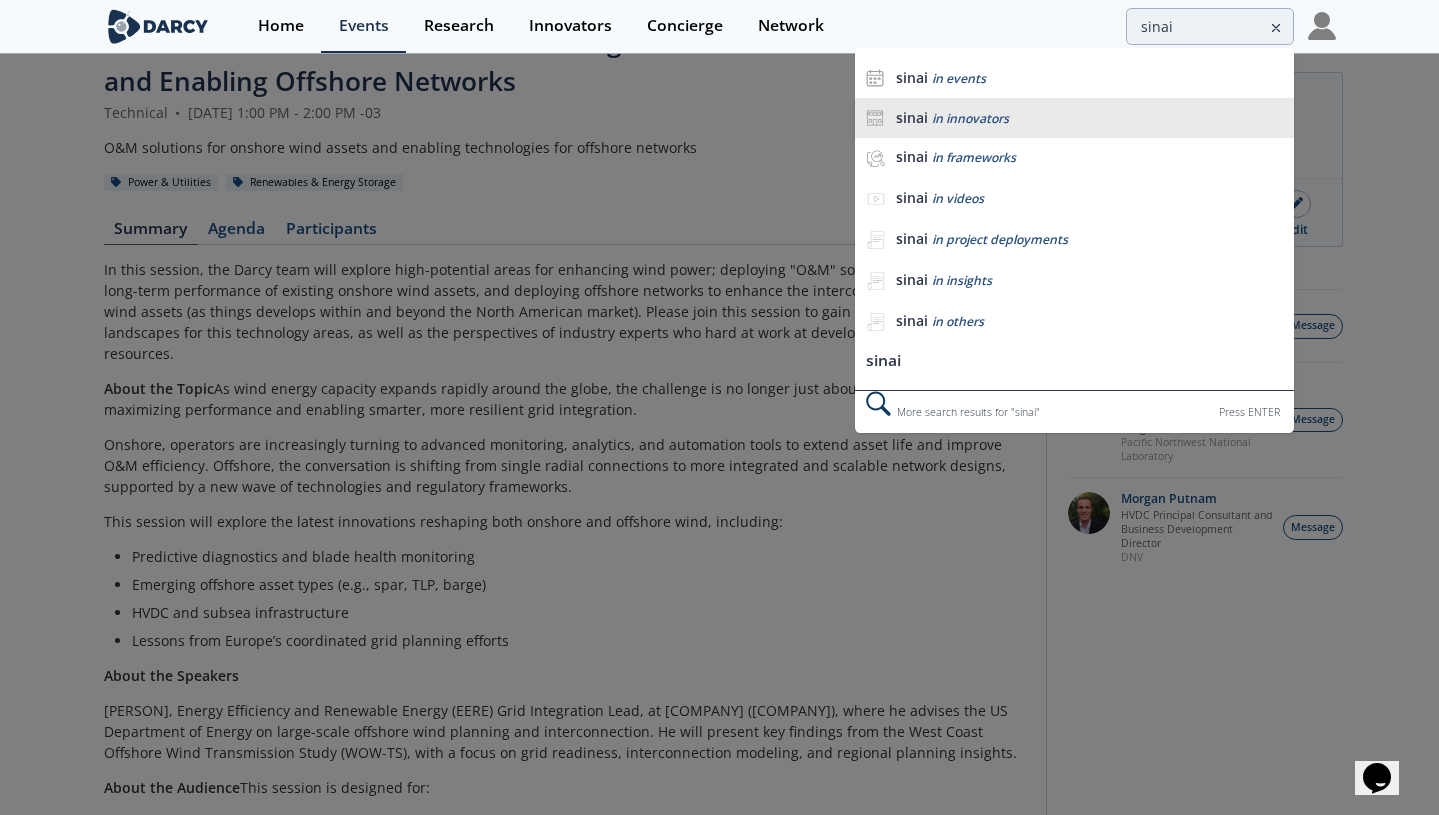 click on "sinai
in innovators" at bounding box center (1089, 118) 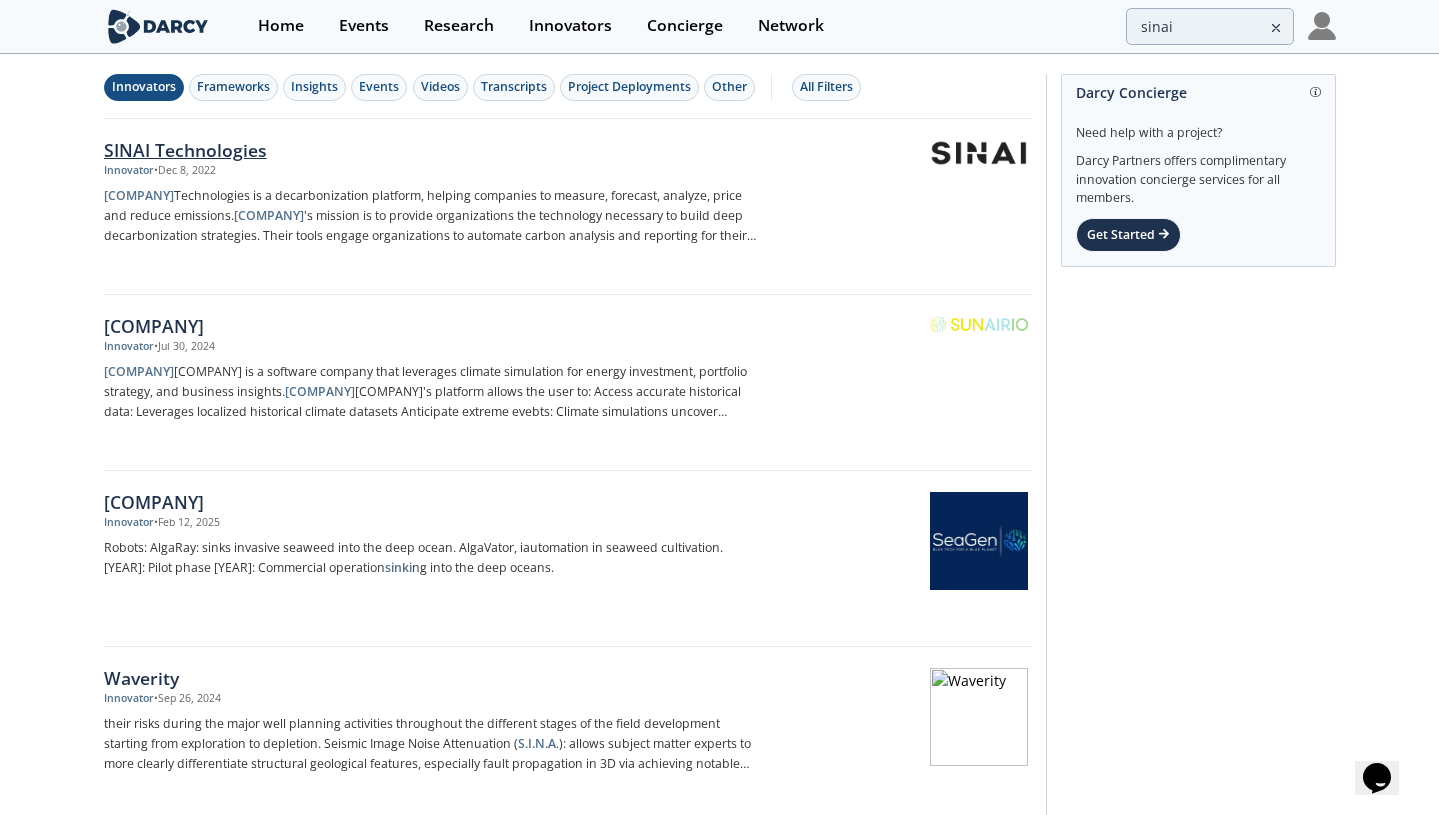 click on "SINAI Technologies" at bounding box center (435, 150) 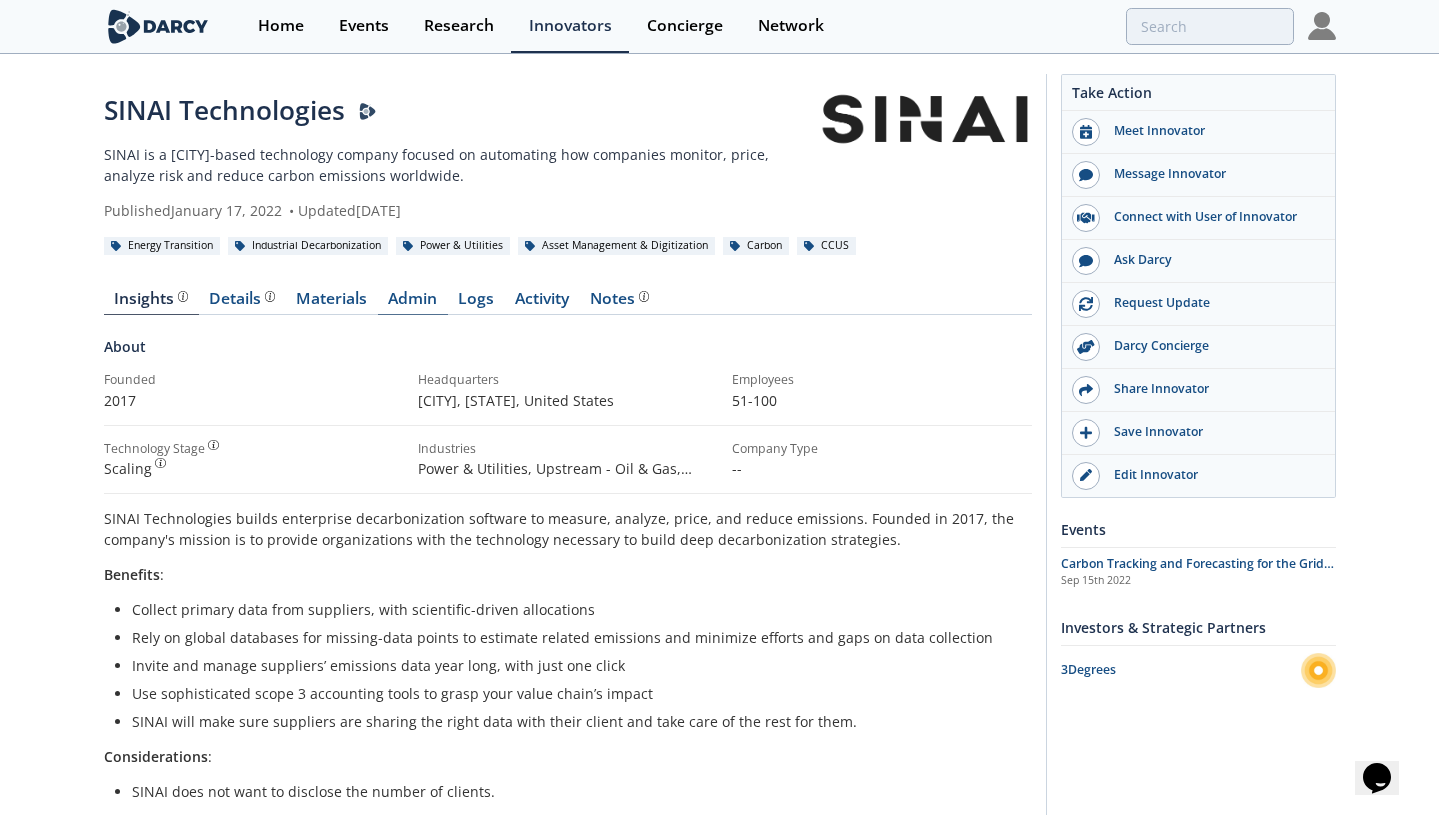 click on "Admin" at bounding box center [413, 303] 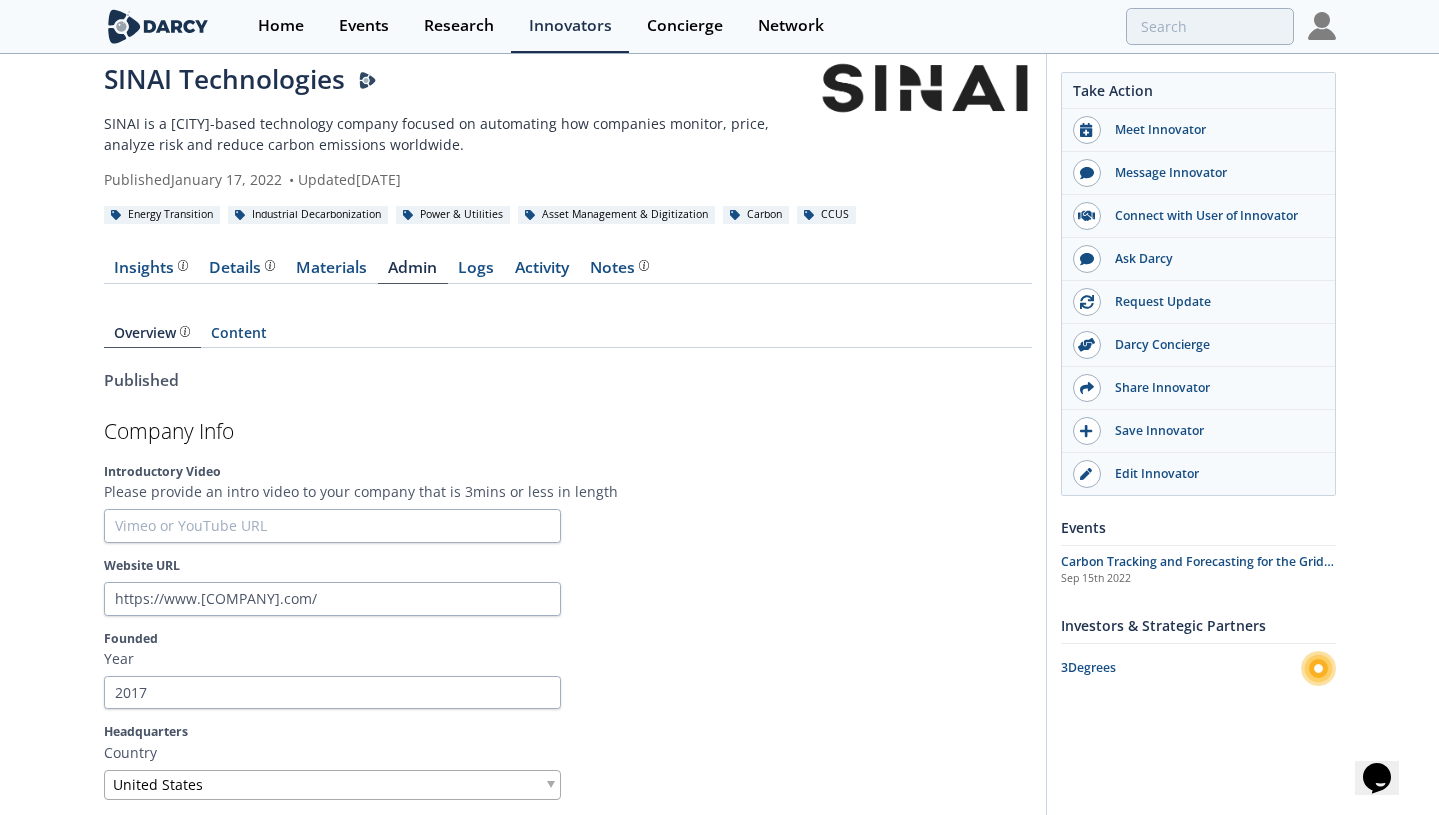 scroll, scrollTop: 33, scrollLeft: 0, axis: vertical 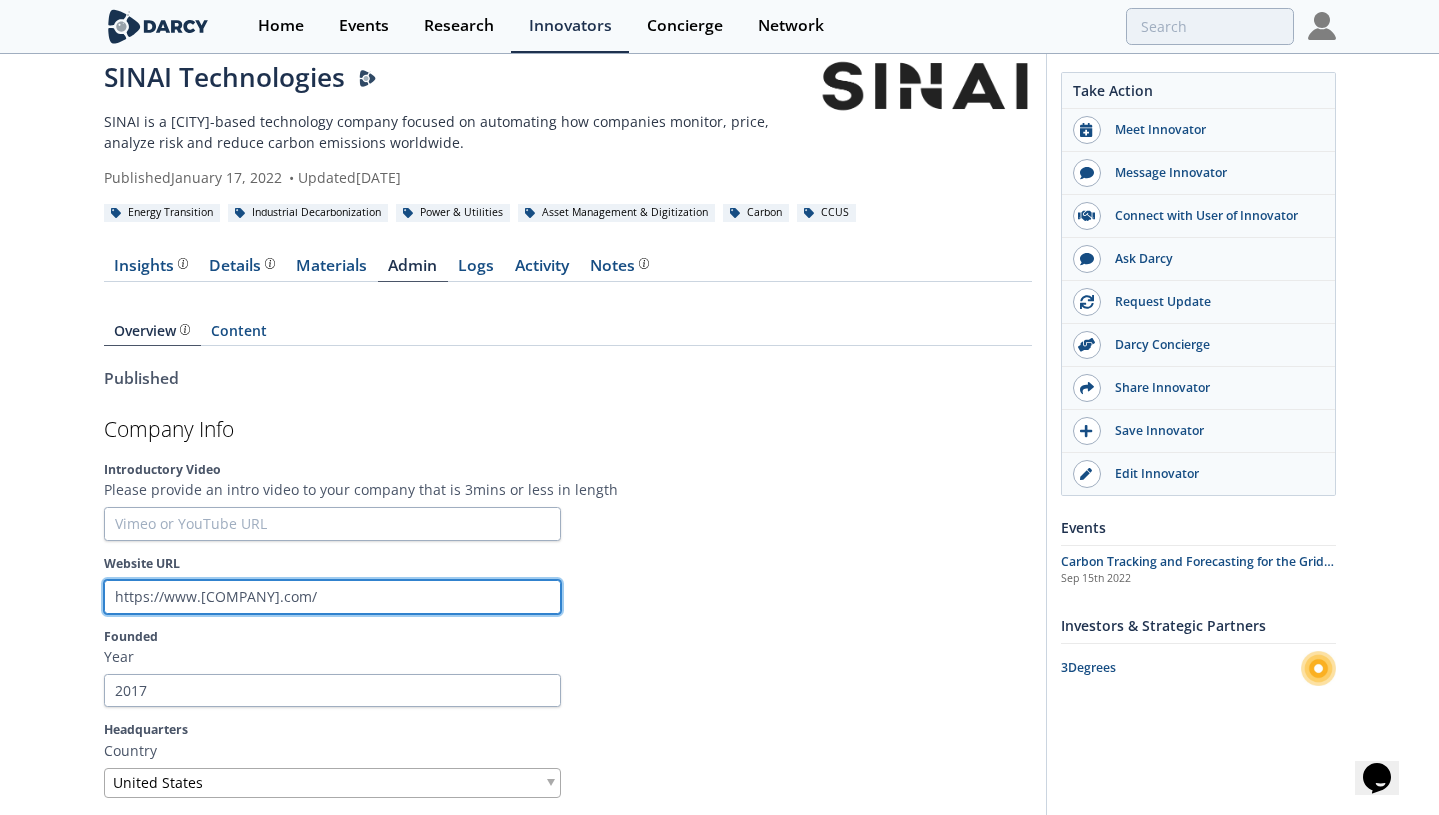 click on "https://www.sinaitechnologies.com/" at bounding box center [332, 597] 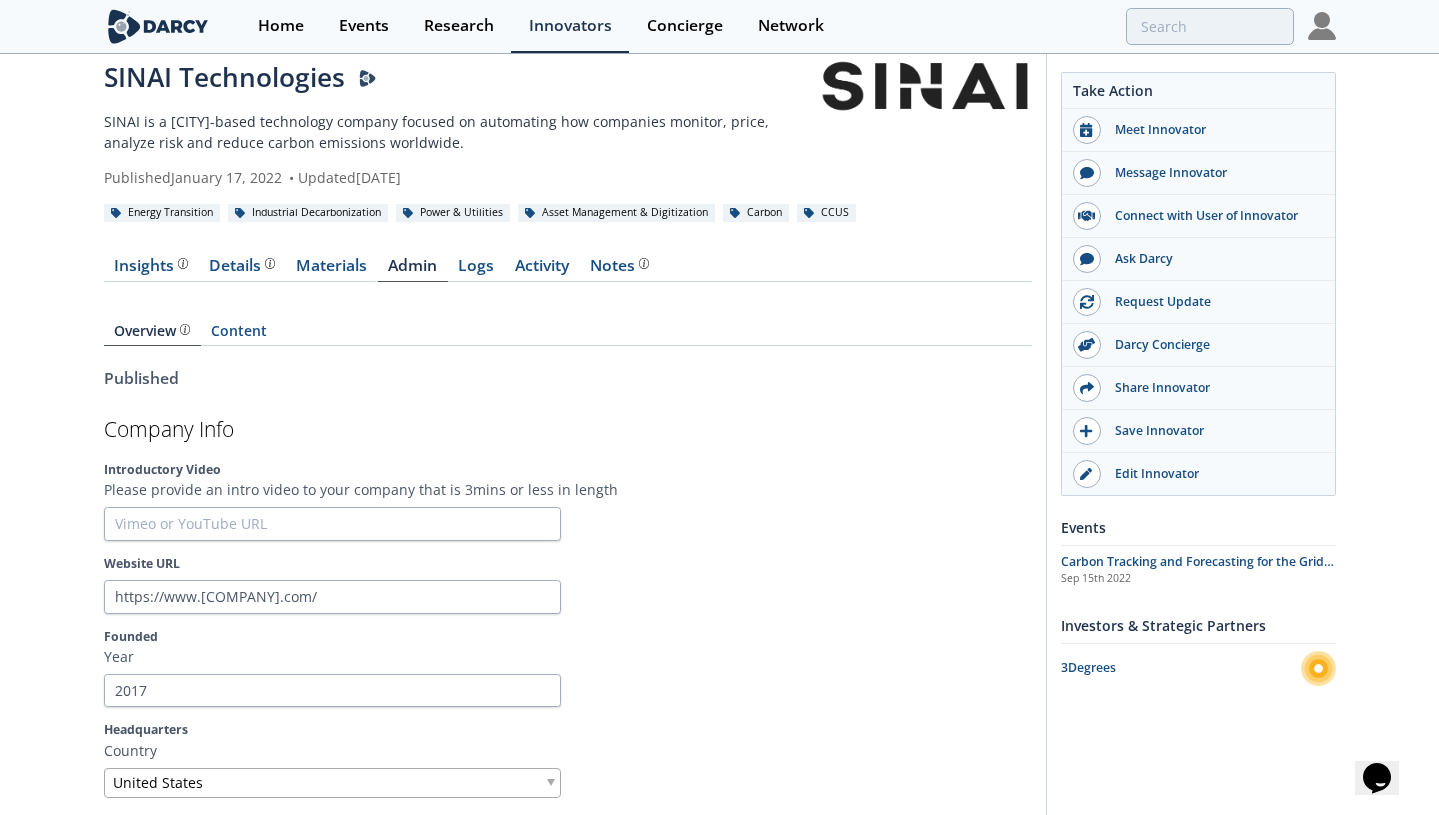 click on "Overview
Content" at bounding box center [568, 335] 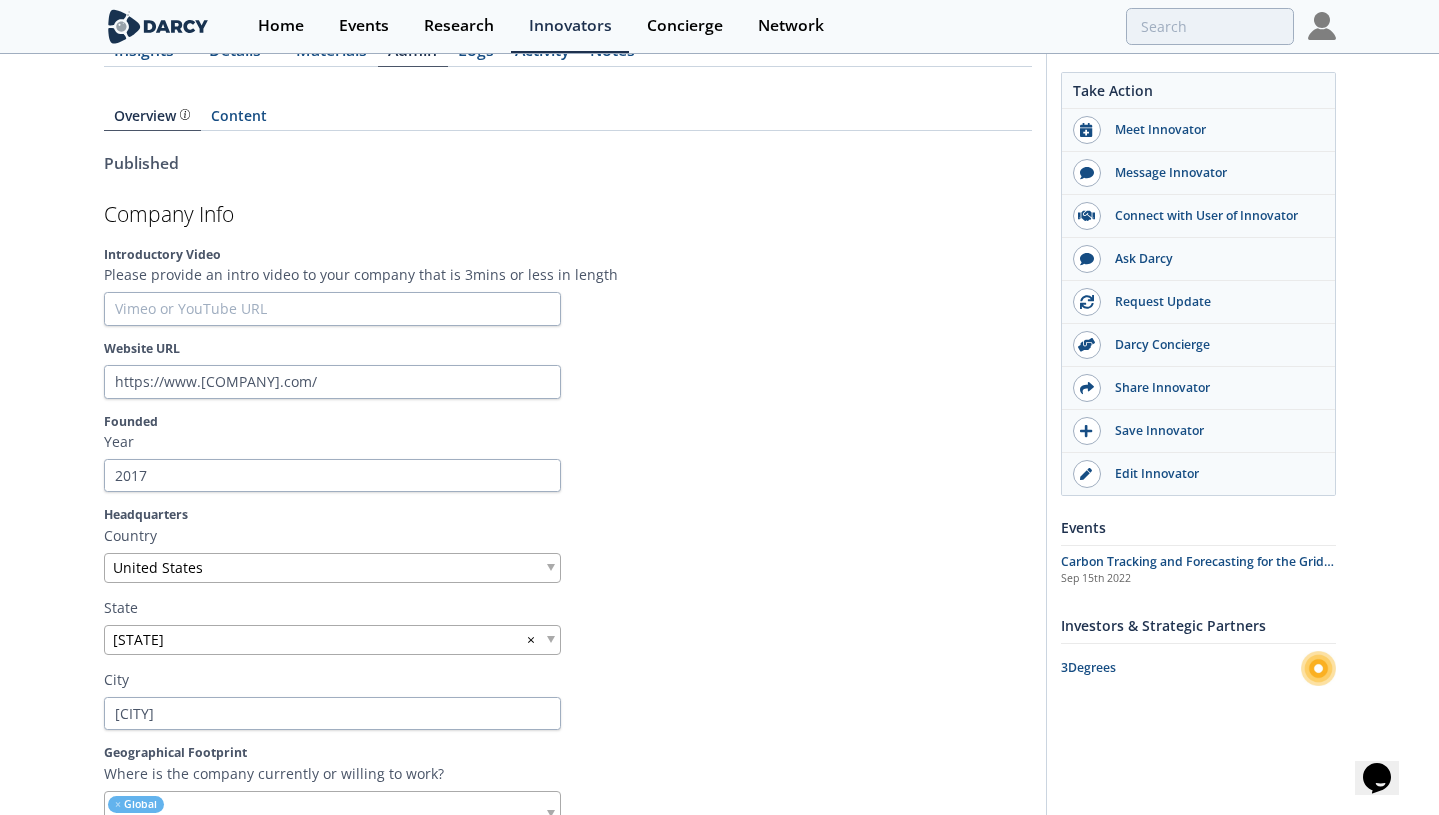 scroll, scrollTop: 0, scrollLeft: 0, axis: both 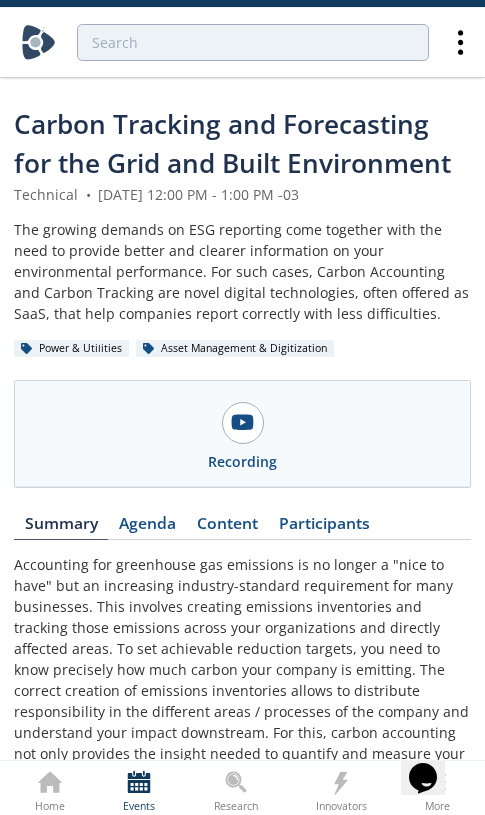click 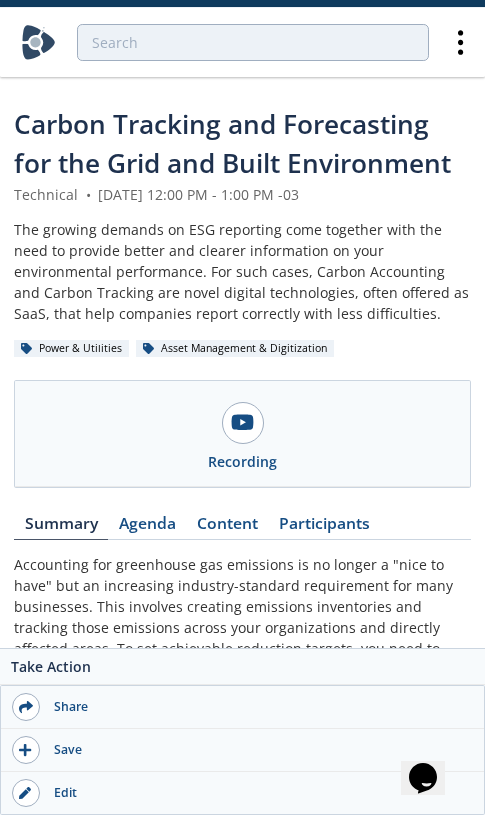 click 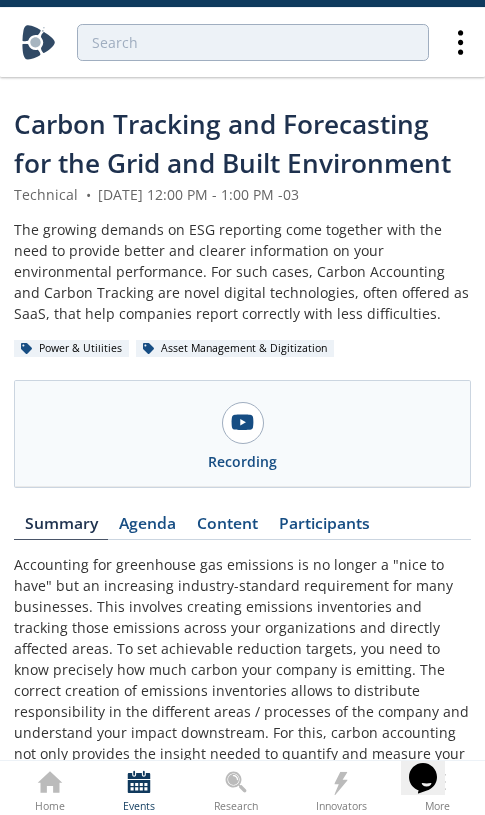 drag, startPoint x: 340, startPoint y: 792, endPoint x: 334, endPoint y: 758, distance: 34.525352 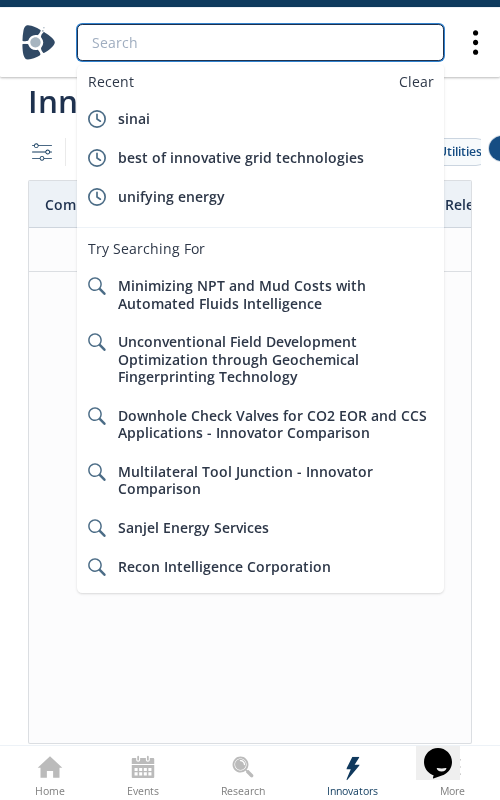 click at bounding box center (260, 42) 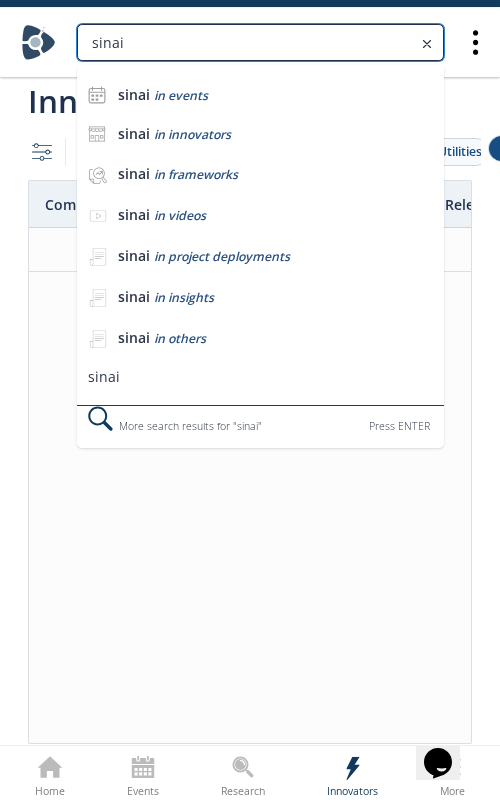 type on "sinai" 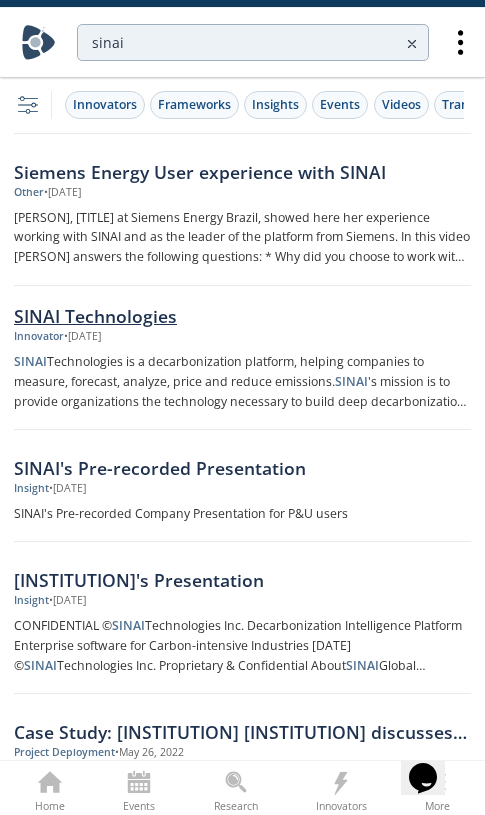 click on "SINAI Technologies" at bounding box center (242, 316) 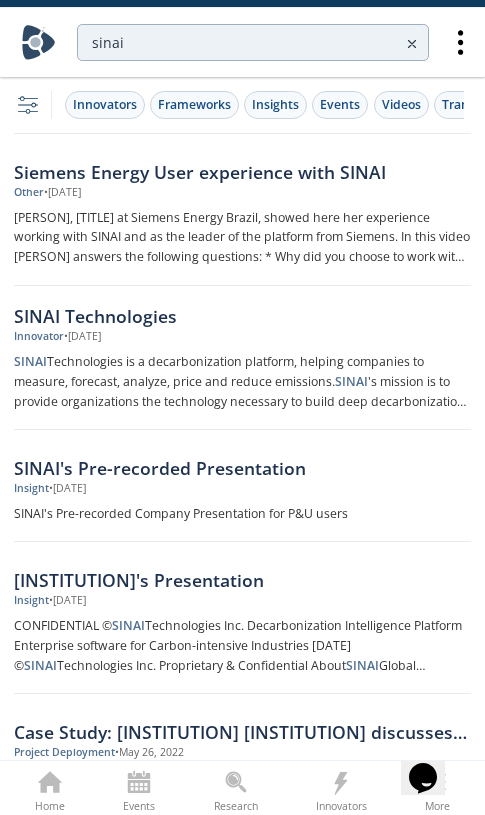 type 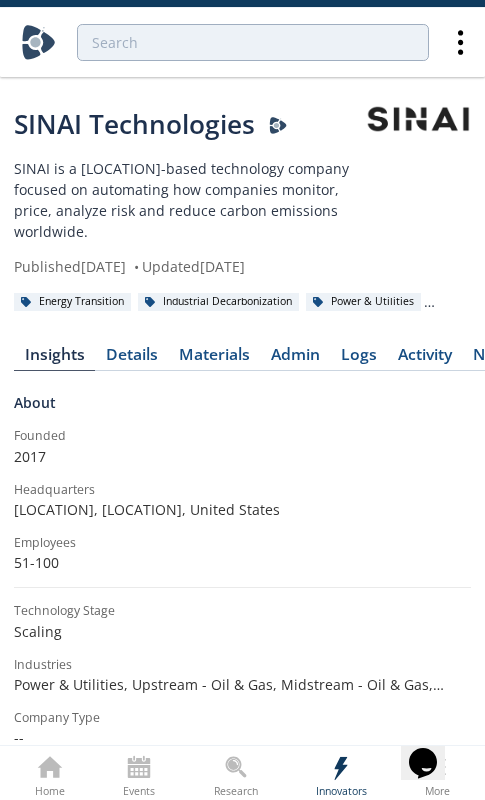click on "Founded" at bounding box center [242, 436] 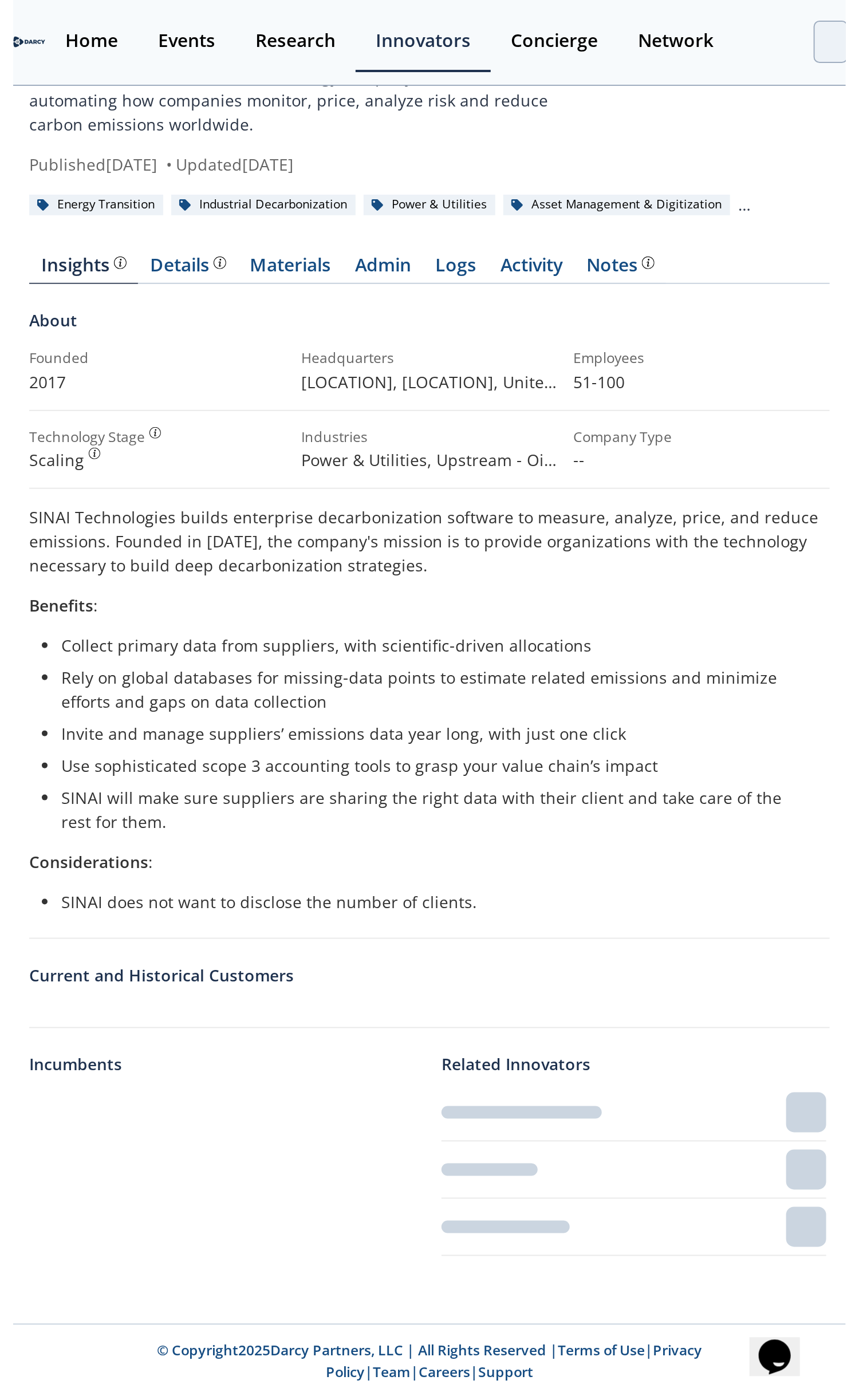 scroll, scrollTop: 0, scrollLeft: 0, axis: both 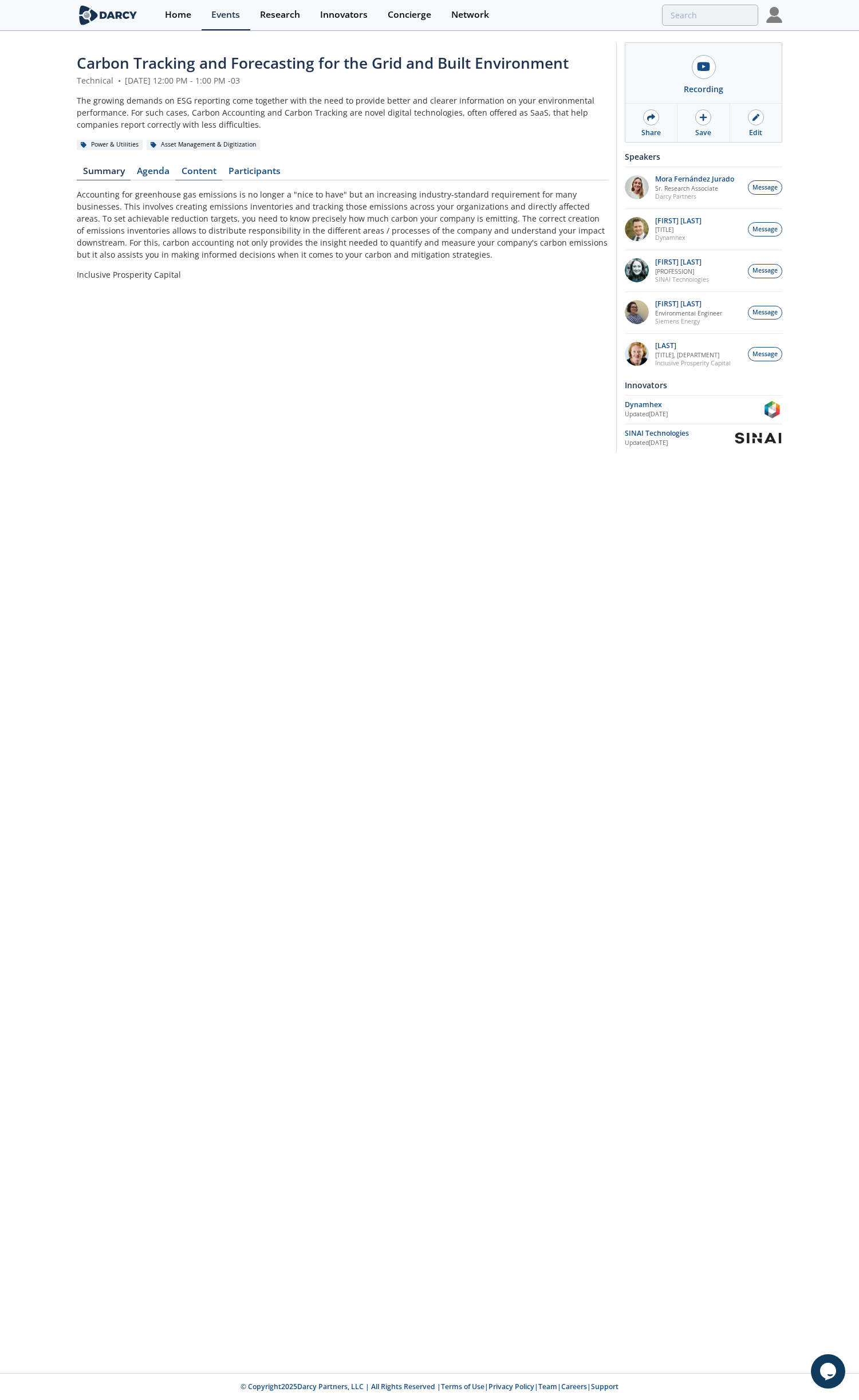 click on "Content" at bounding box center [199, 173] 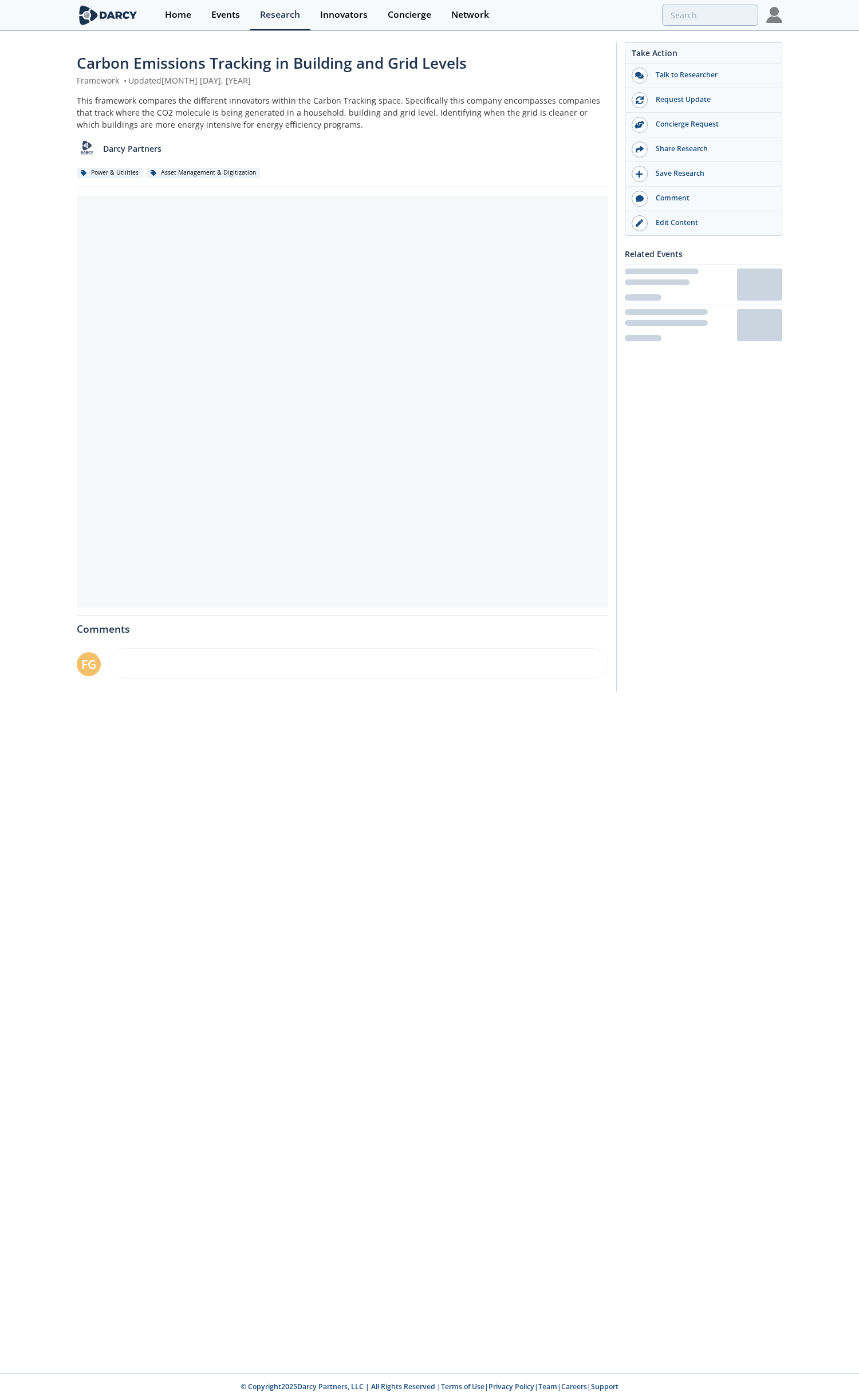 scroll, scrollTop: 0, scrollLeft: 0, axis: both 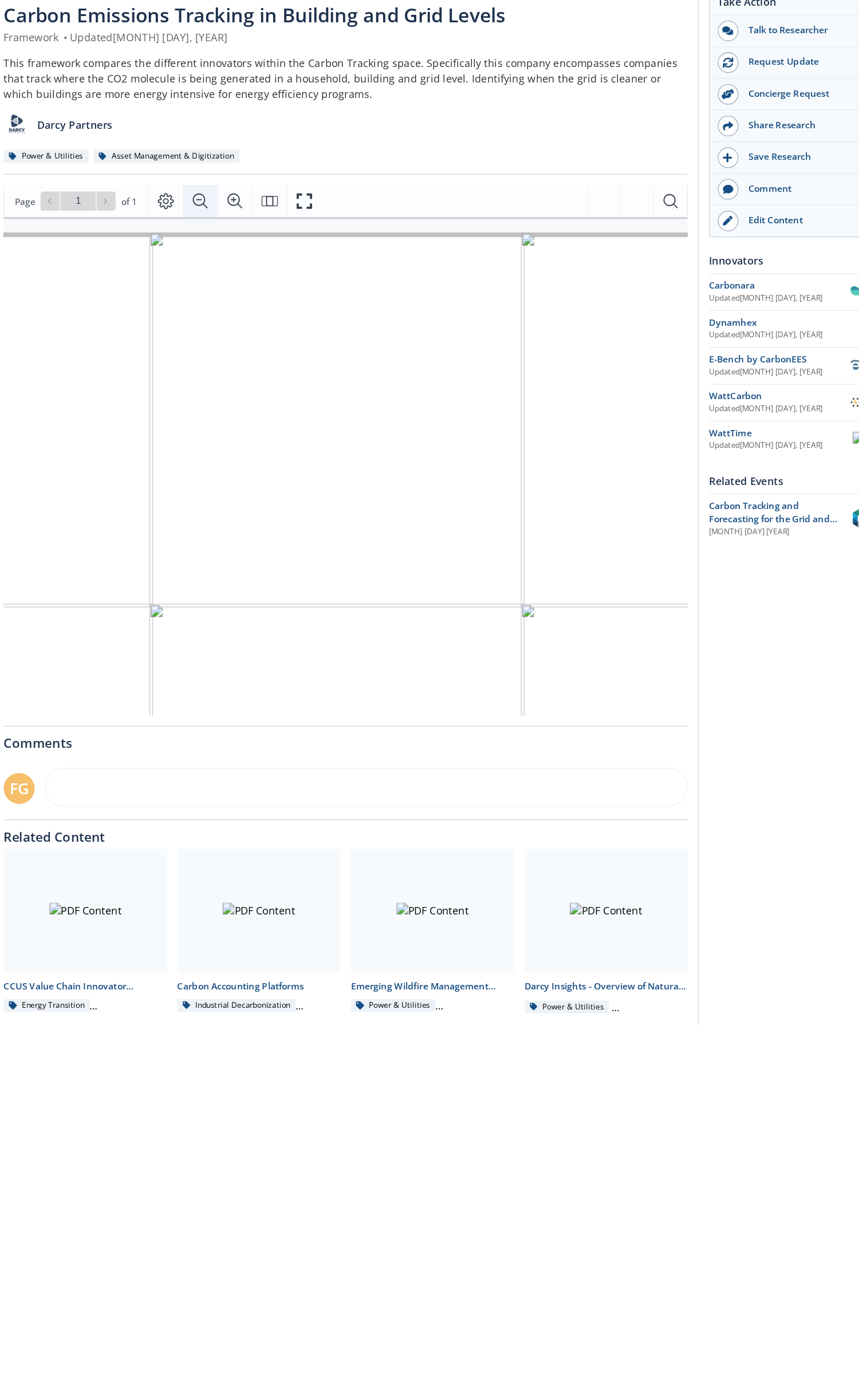 click 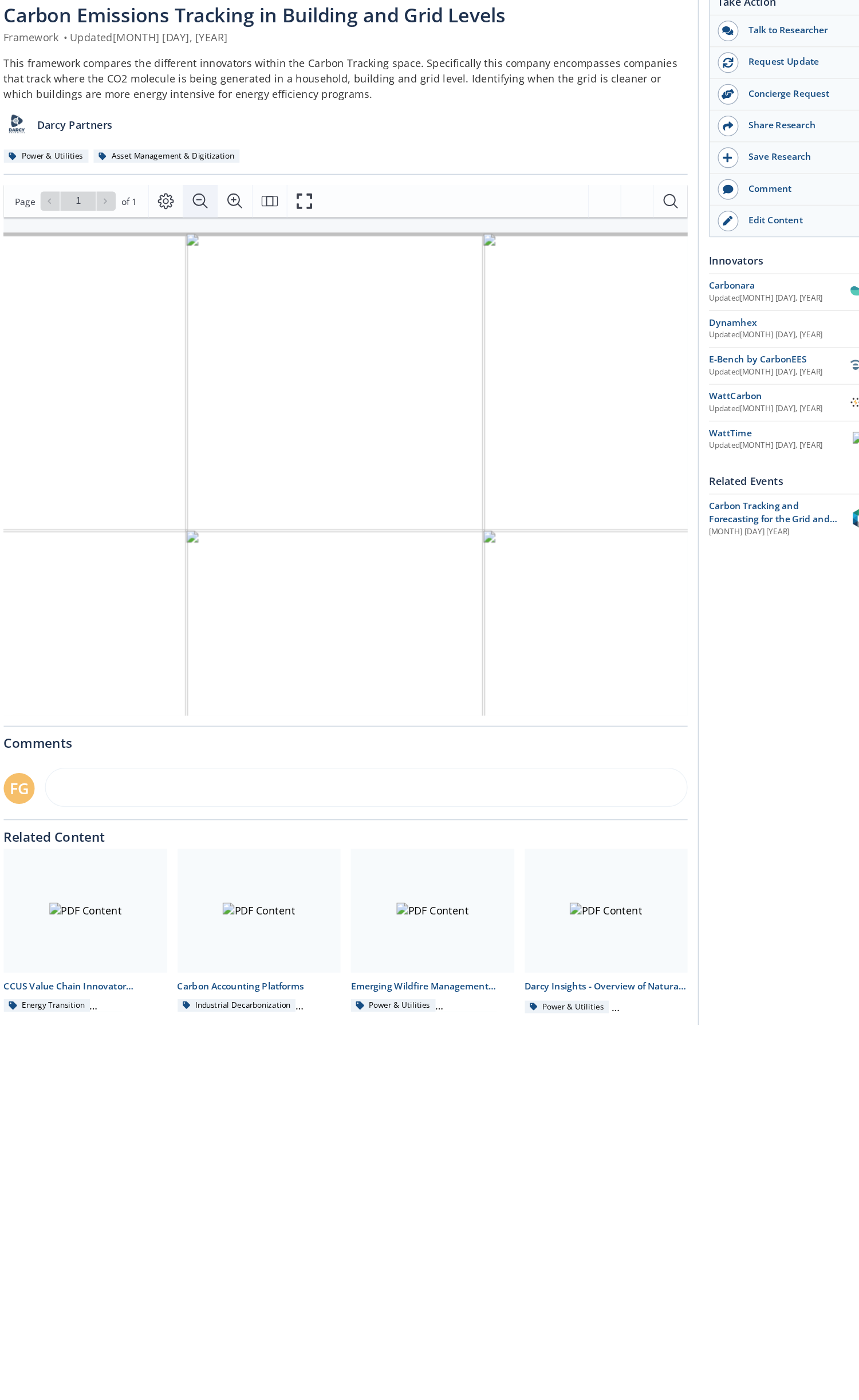 click 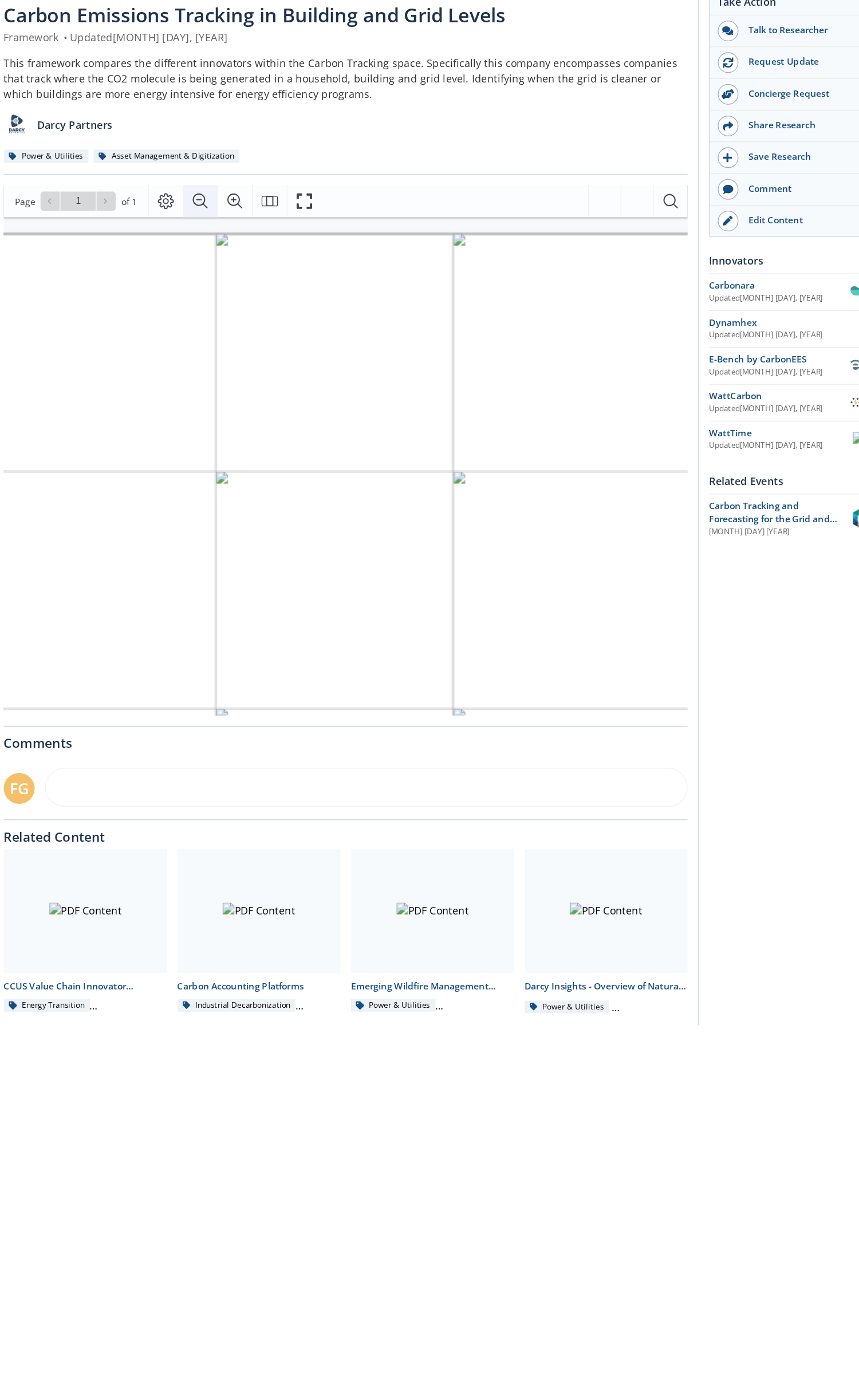click 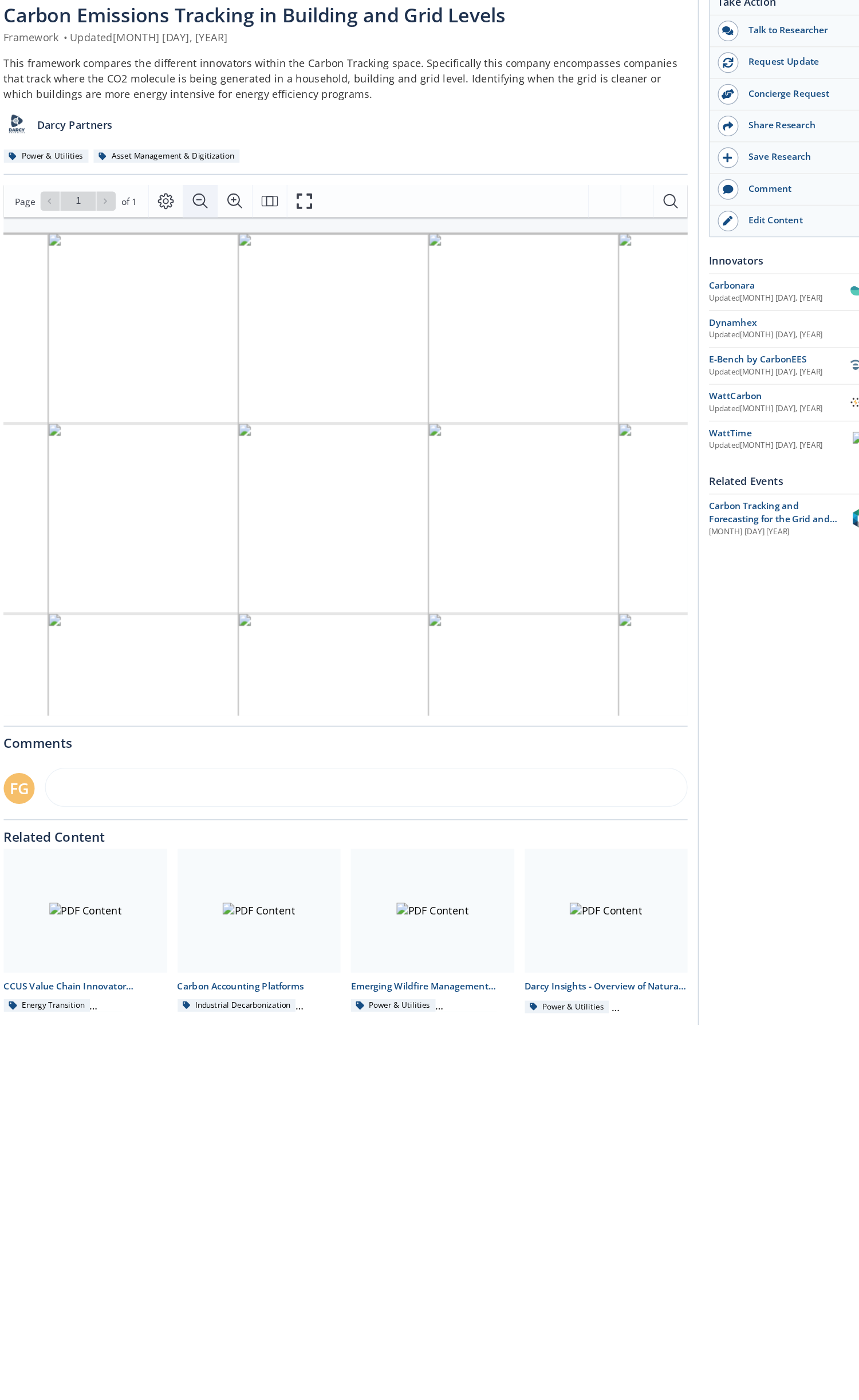 click 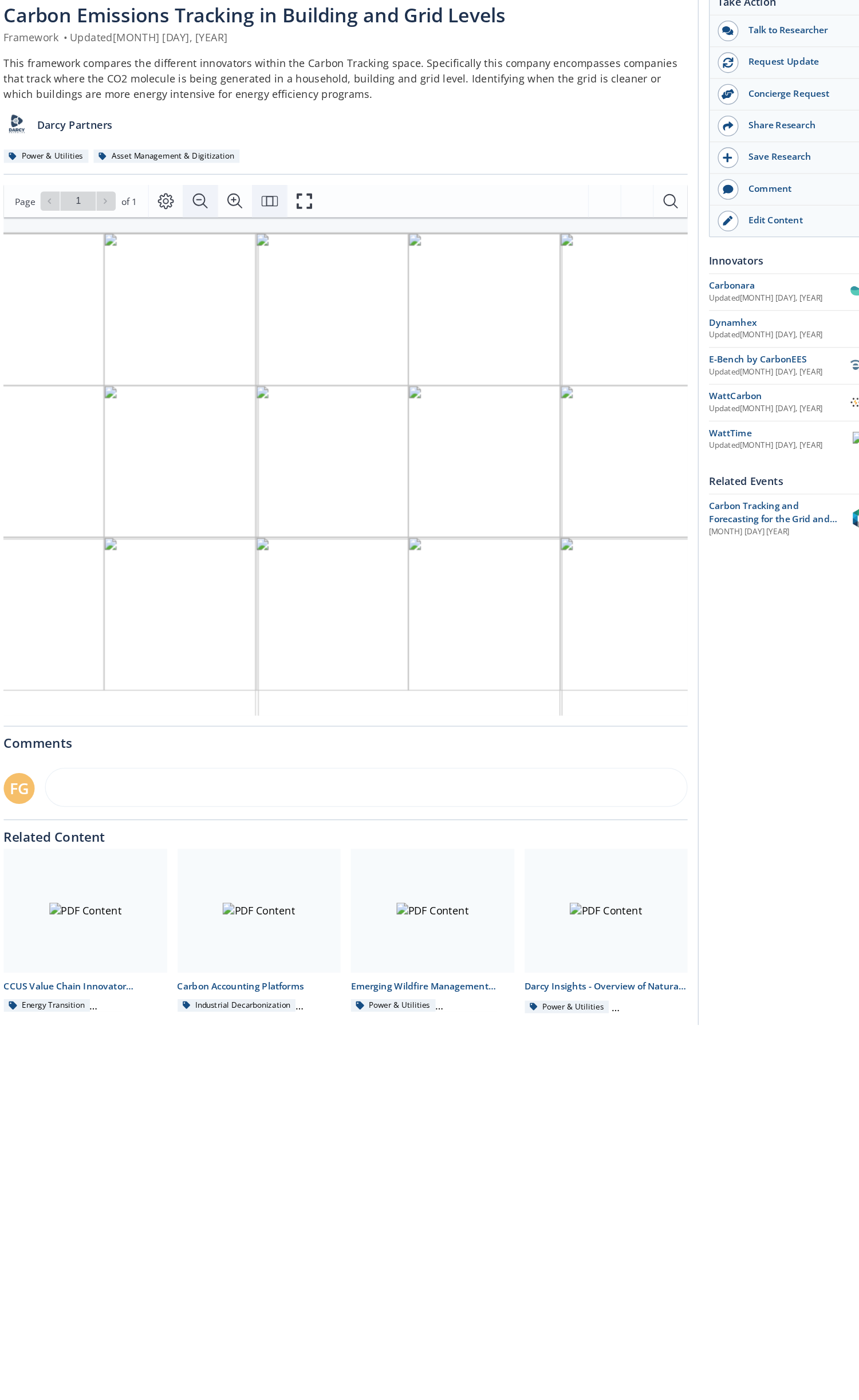 click 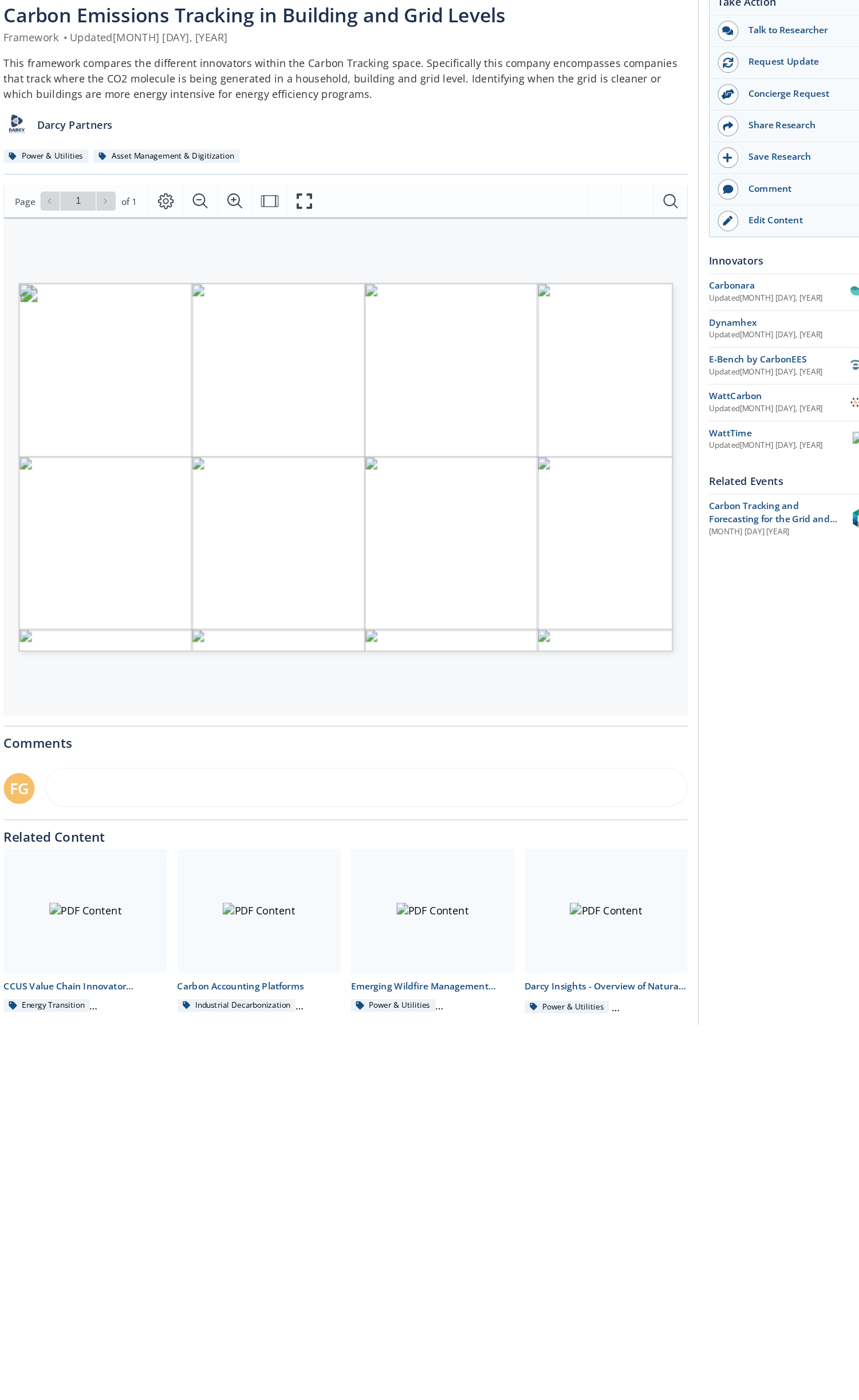 scroll, scrollTop: 0, scrollLeft: 0, axis: both 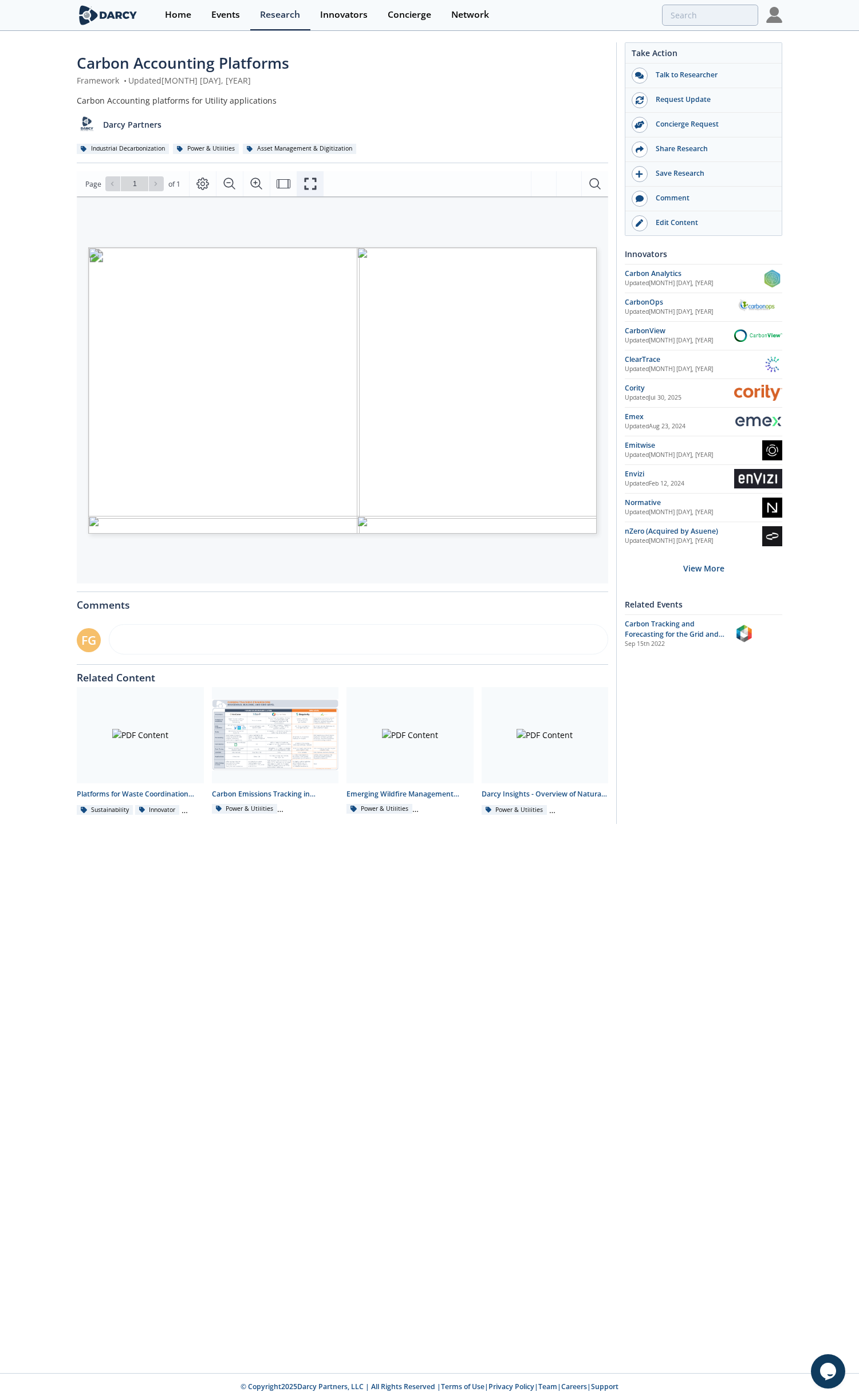 click at bounding box center [310, 184] 